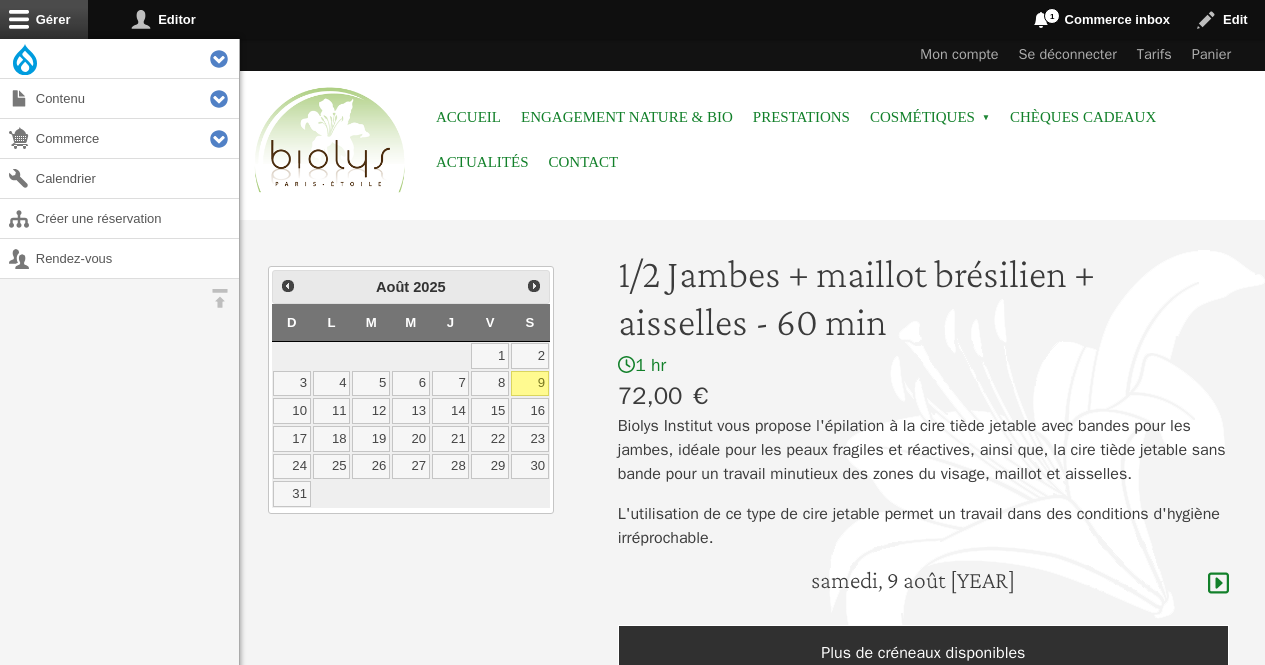 scroll, scrollTop: 0, scrollLeft: 0, axis: both 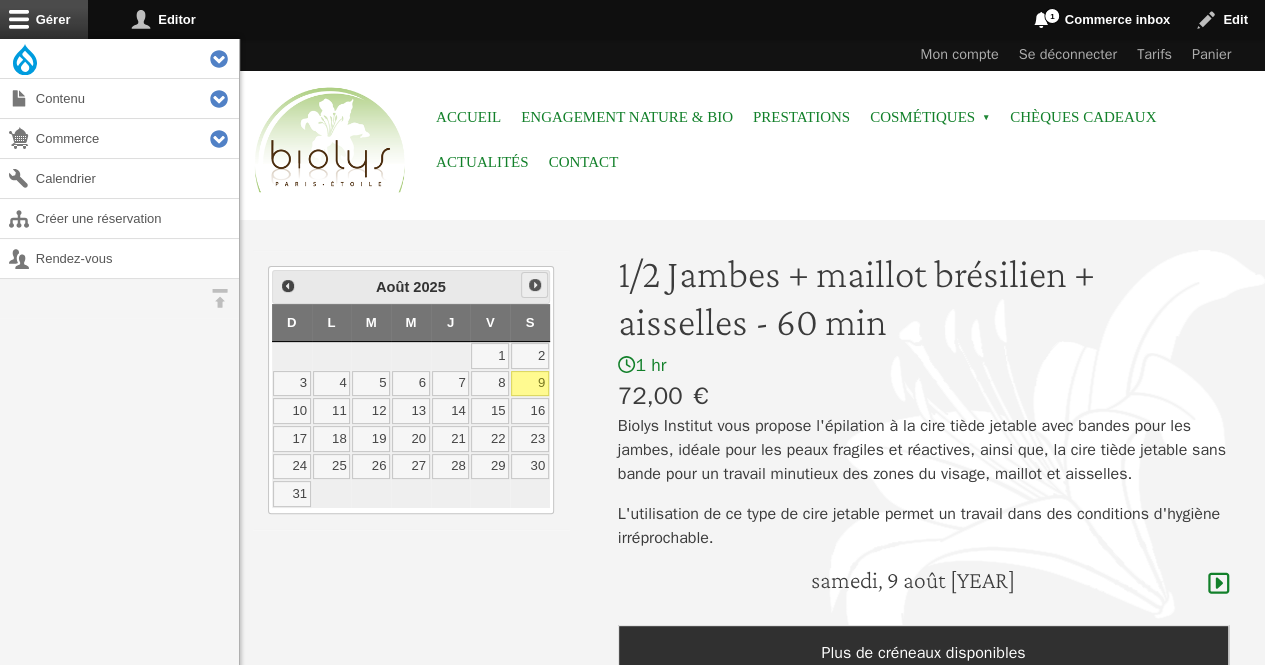 click on "Suivant" at bounding box center [535, 285] 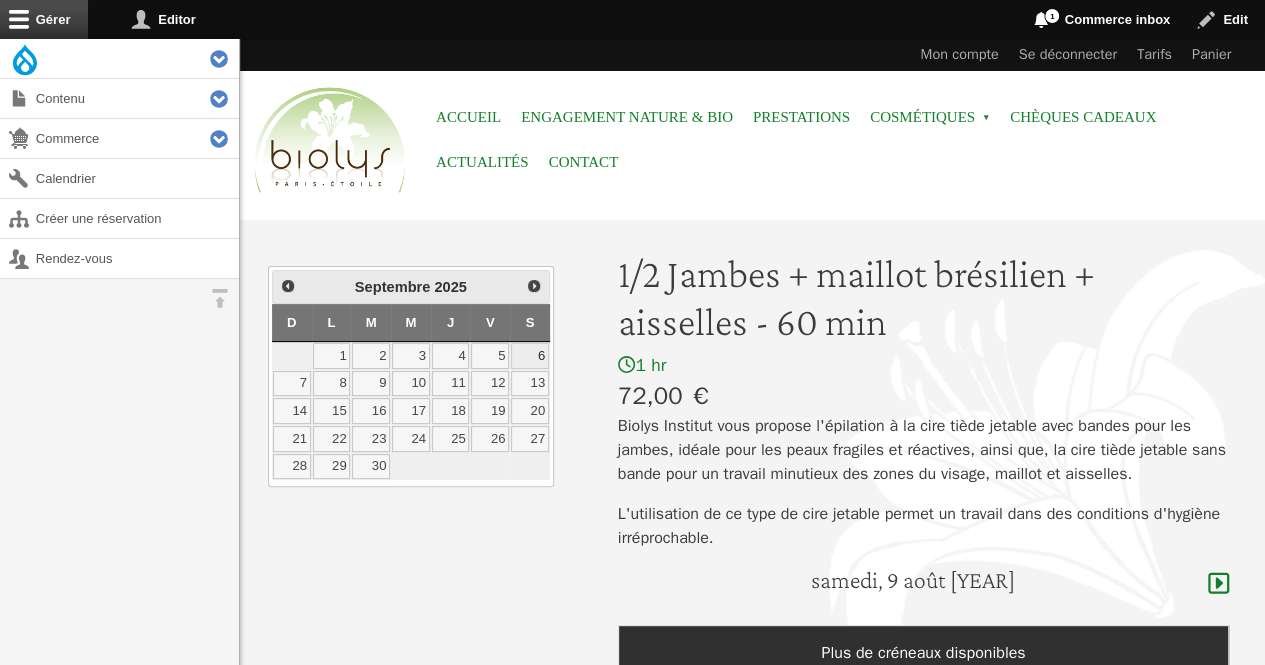 click on "6" at bounding box center (530, 356) 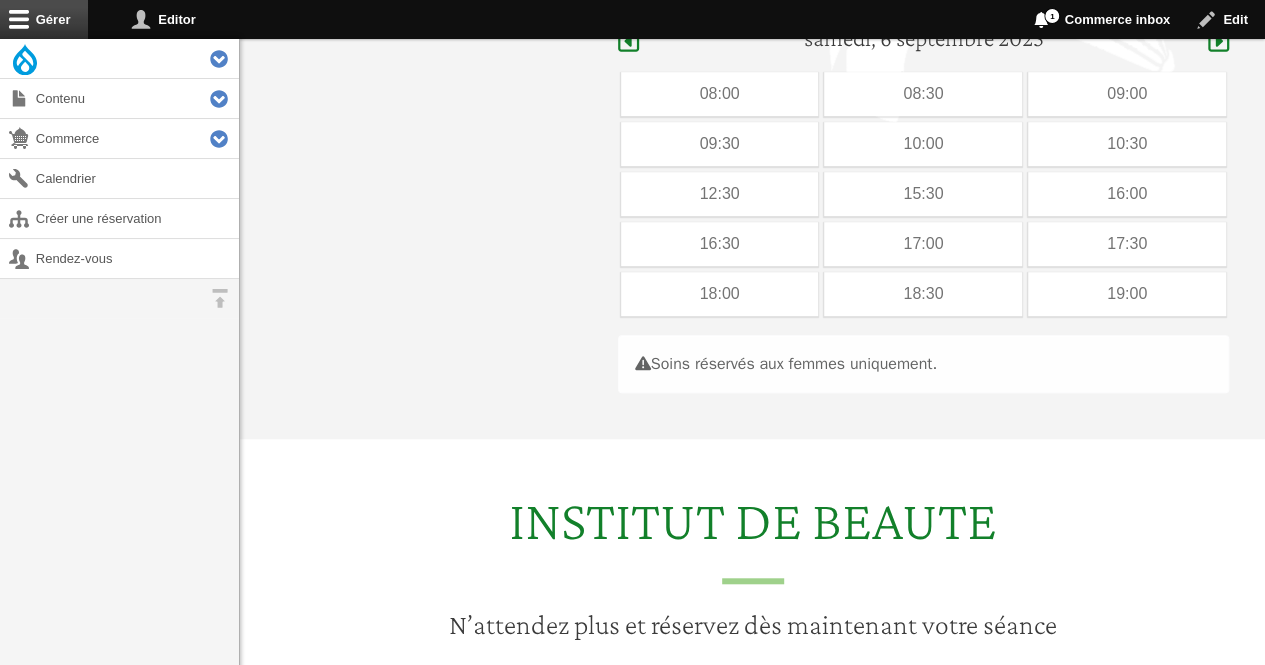 scroll, scrollTop: 565, scrollLeft: 0, axis: vertical 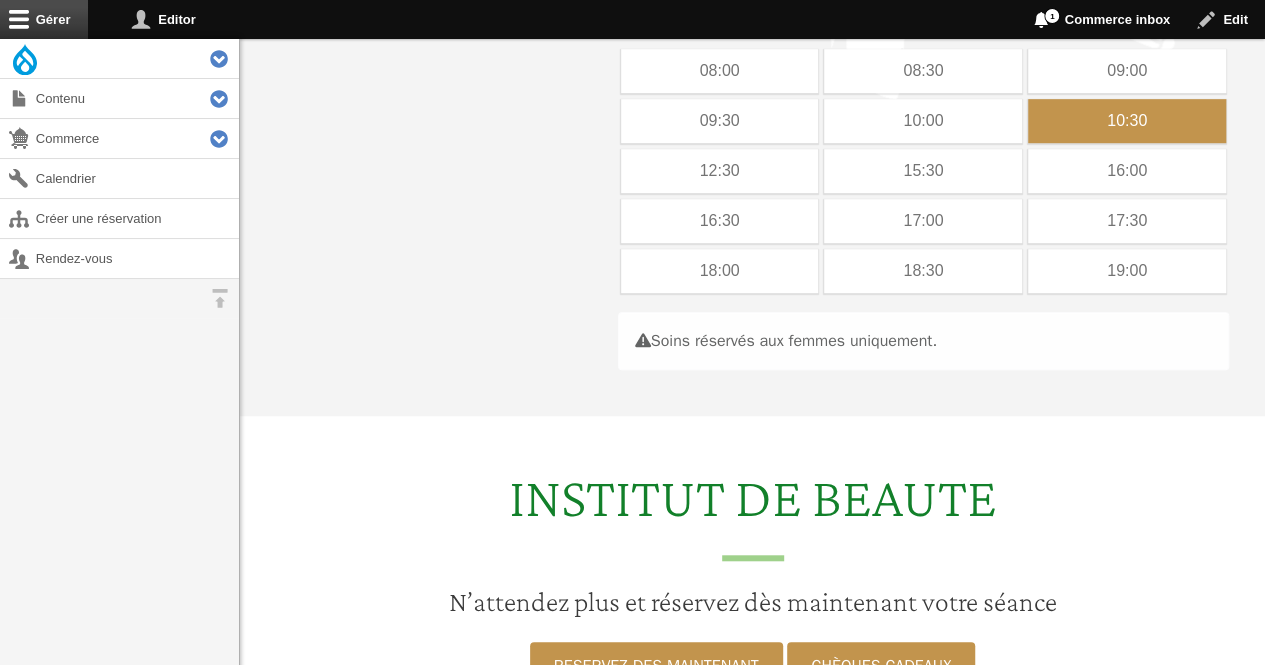 click on "10:30" at bounding box center (1127, 121) 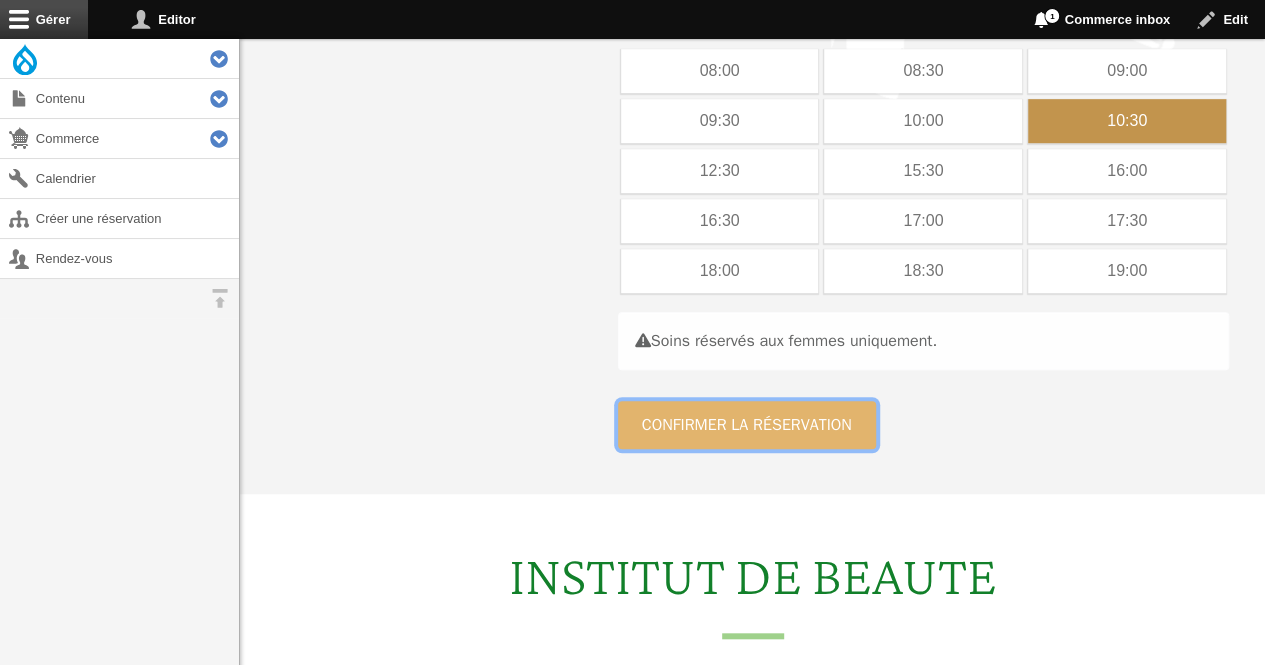 click on "Confirmer la réservation" at bounding box center [747, 425] 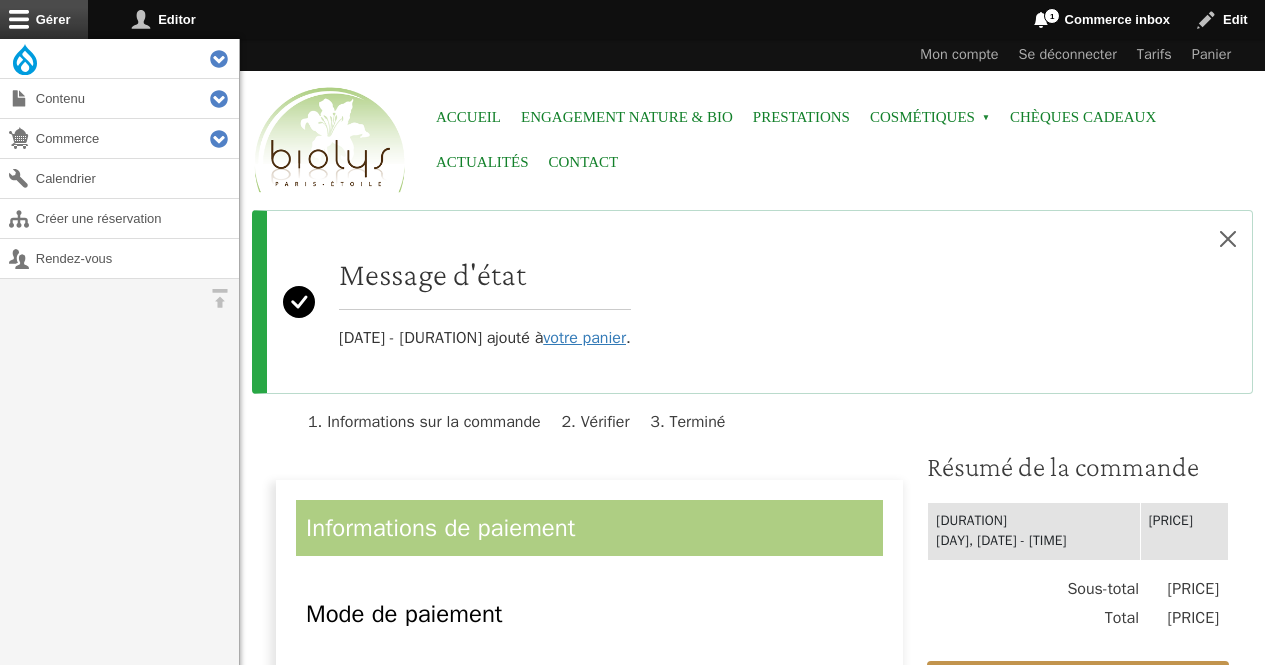 scroll, scrollTop: 0, scrollLeft: 0, axis: both 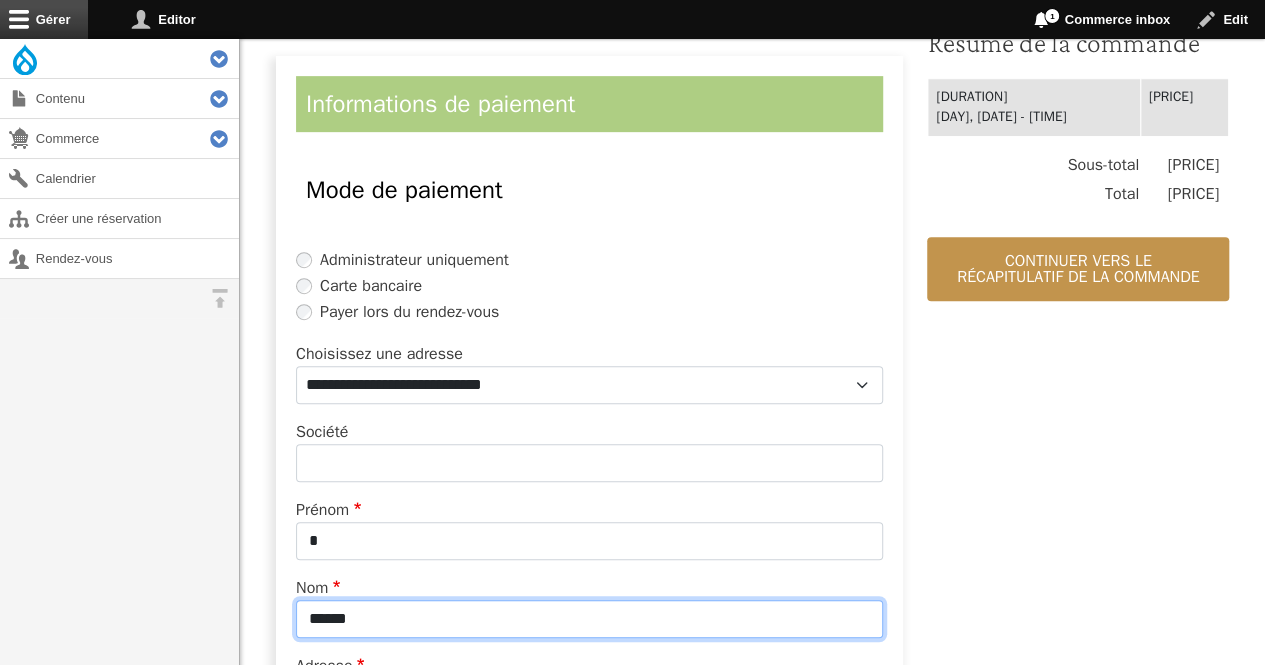 click on "******" at bounding box center (589, 619) 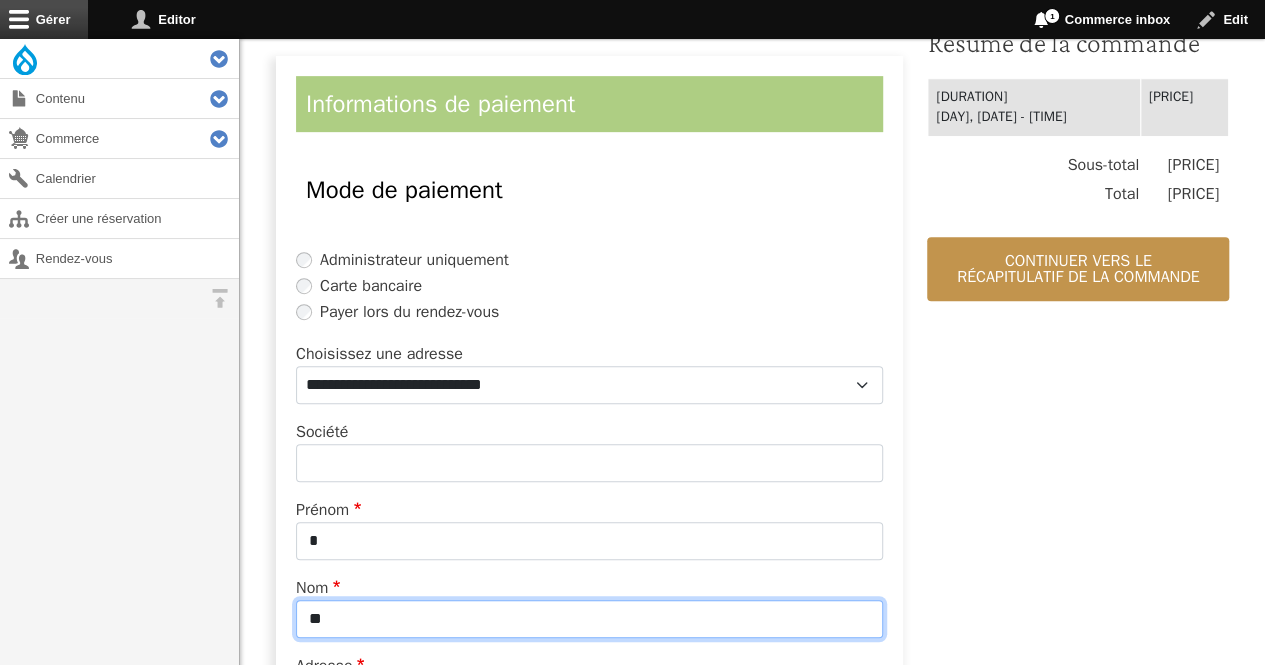 type on "*" 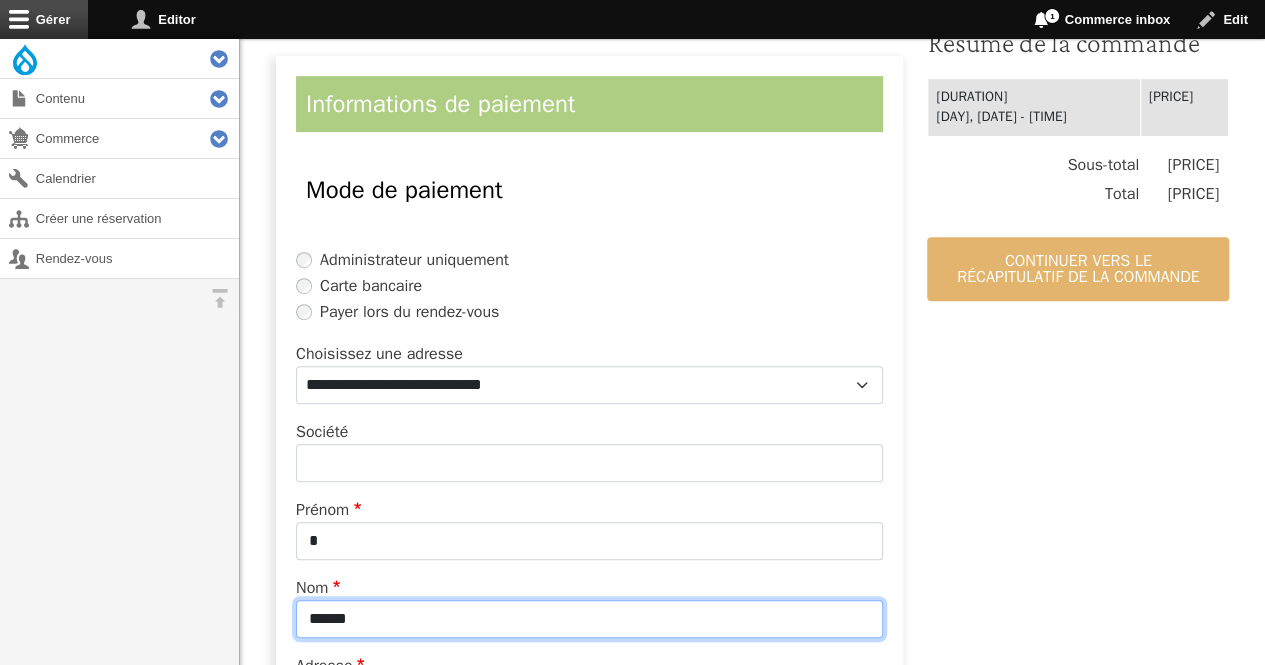 type on "******" 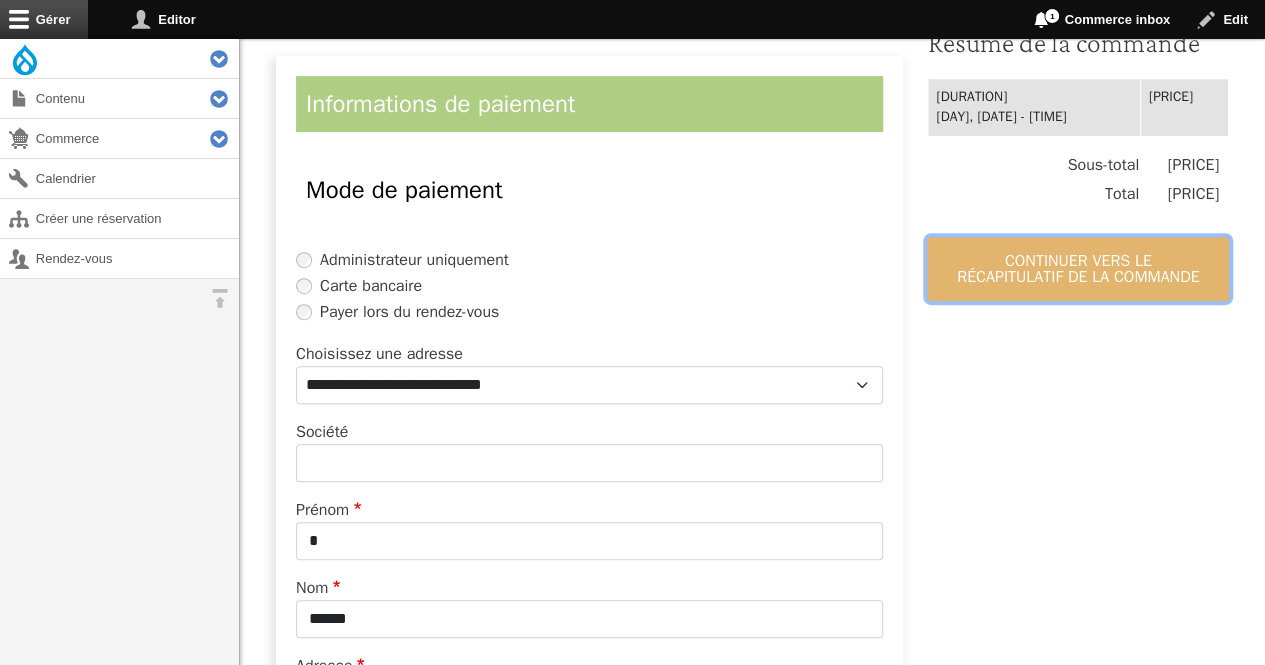 click on "Continuer vers le récapitulatif de la commande" at bounding box center [1078, 269] 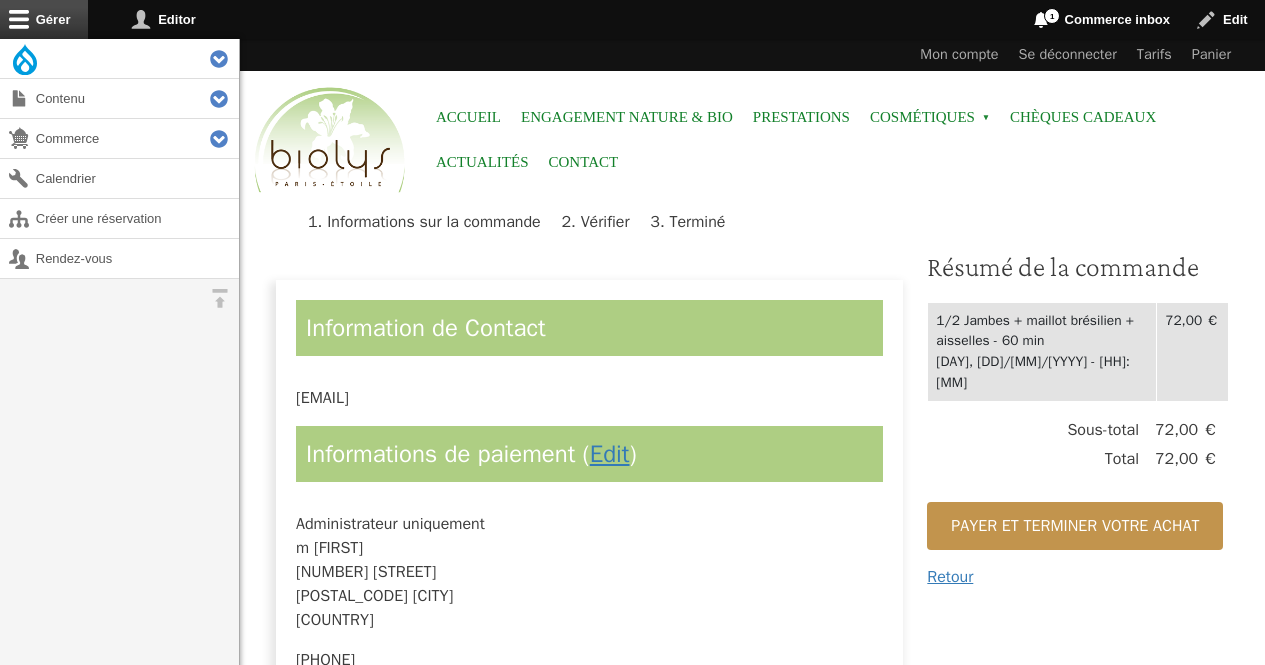 scroll, scrollTop: 0, scrollLeft: 0, axis: both 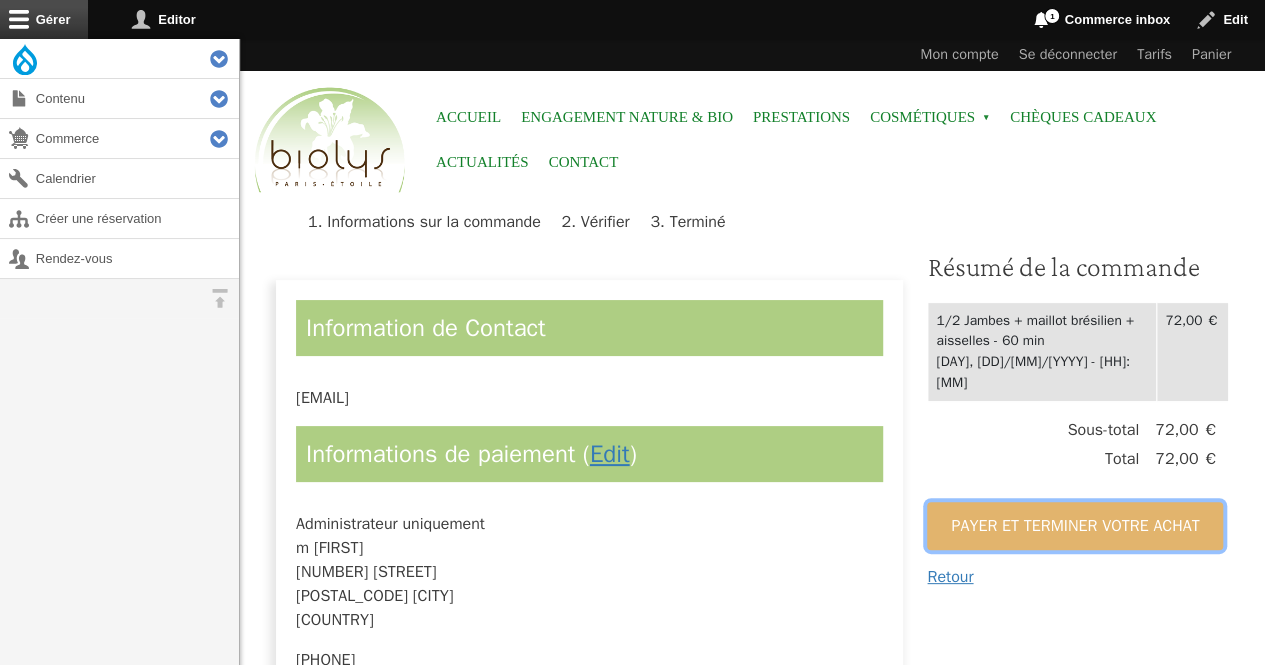 click on "Payer et terminer votre achat" at bounding box center (1075, 526) 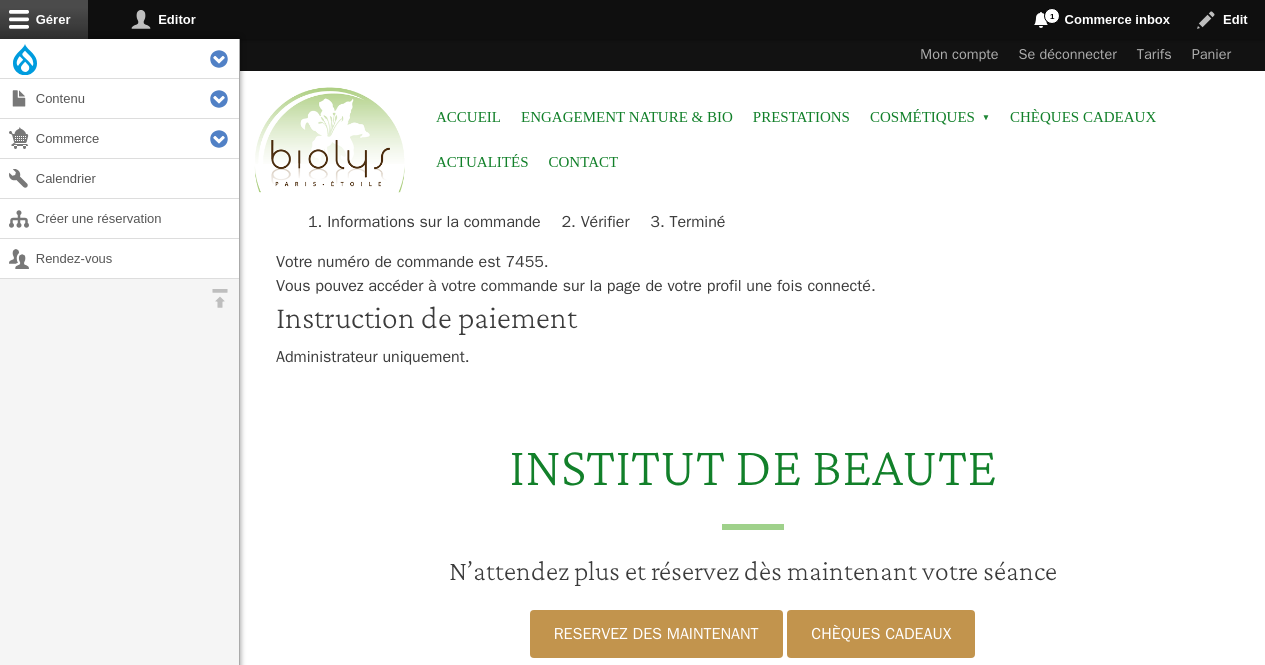 scroll, scrollTop: 0, scrollLeft: 0, axis: both 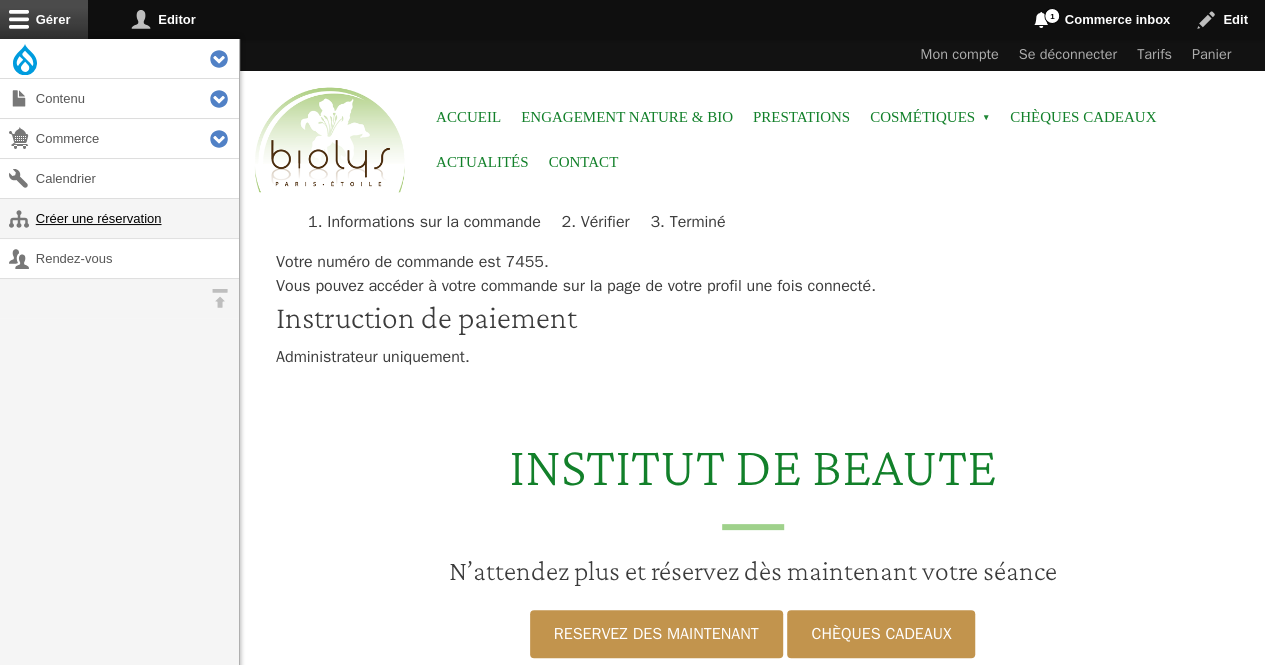 click on "Créer une réservation" at bounding box center (119, 218) 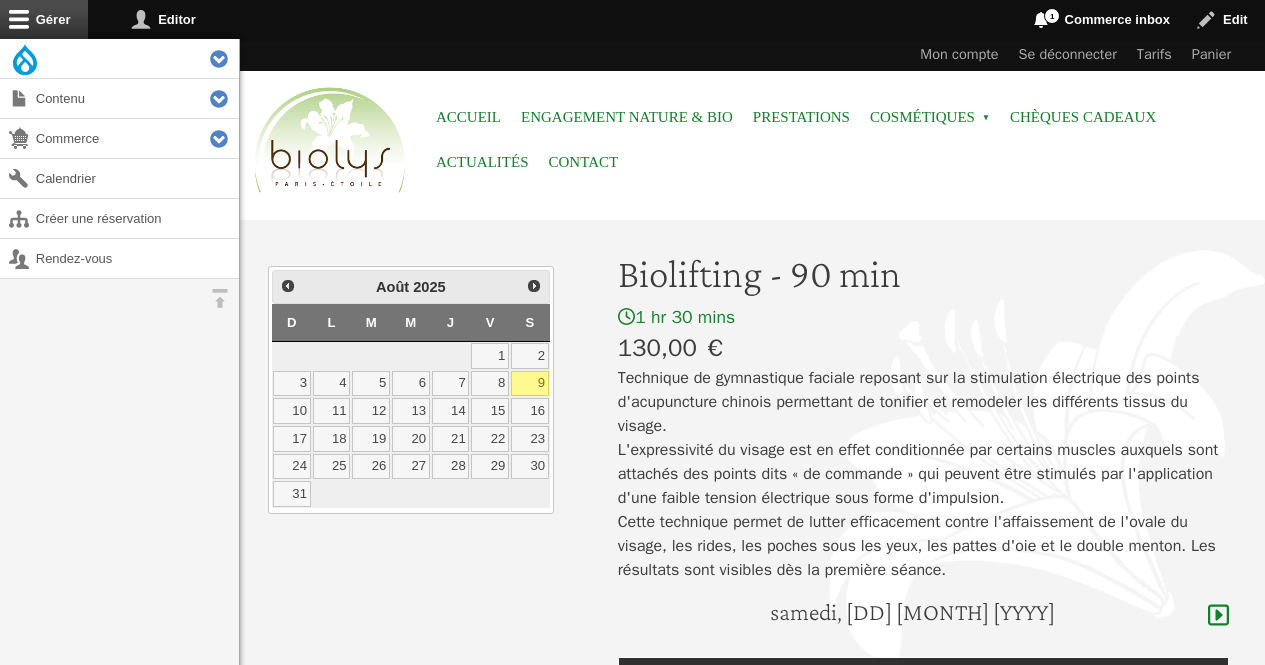 scroll, scrollTop: 0, scrollLeft: 0, axis: both 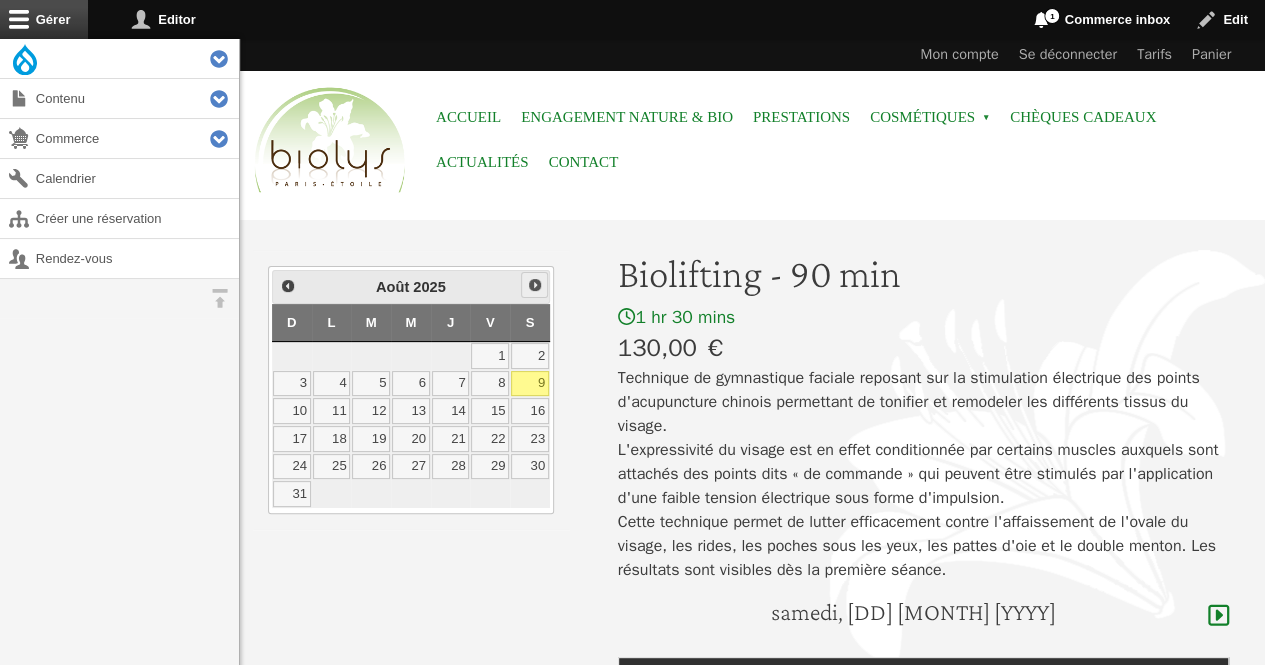 click on "Suivant" at bounding box center (534, 285) 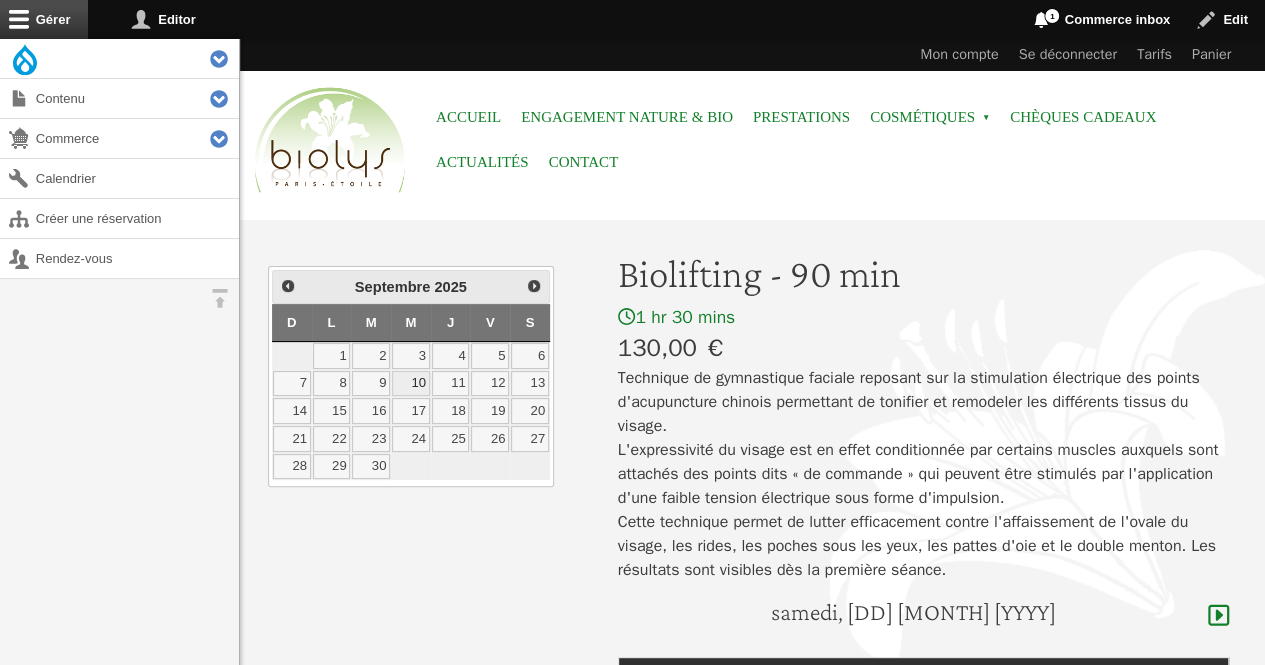 click on "10" at bounding box center (411, 384) 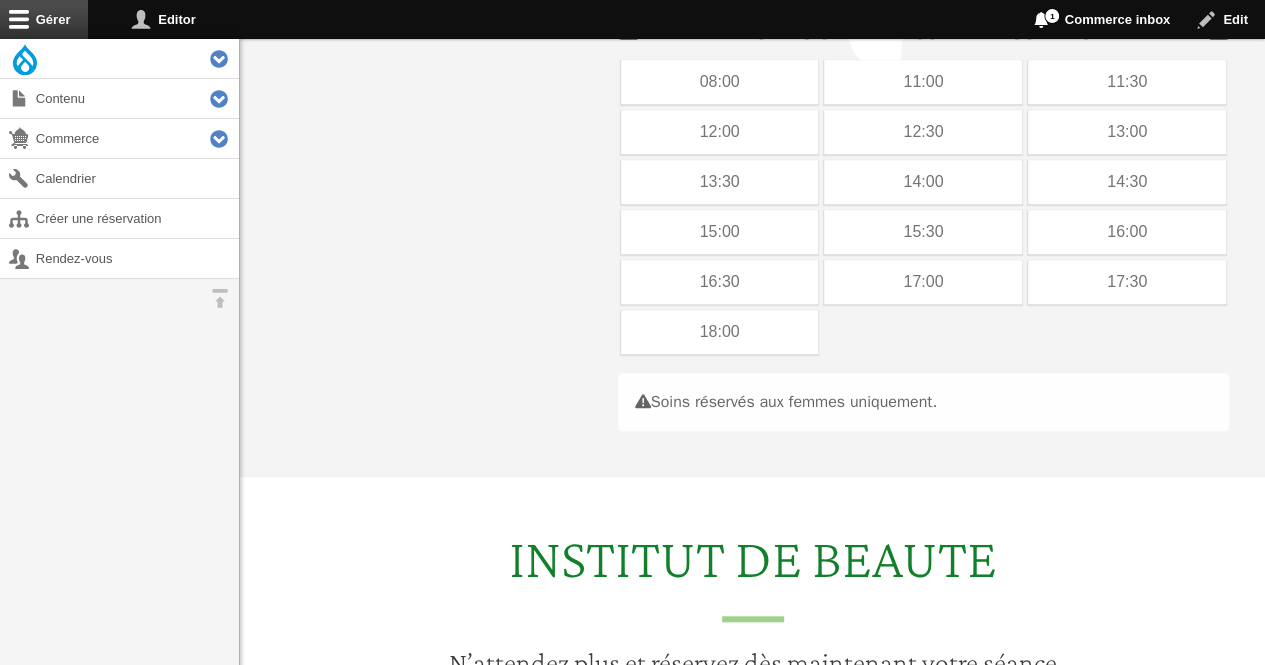 scroll, scrollTop: 597, scrollLeft: 0, axis: vertical 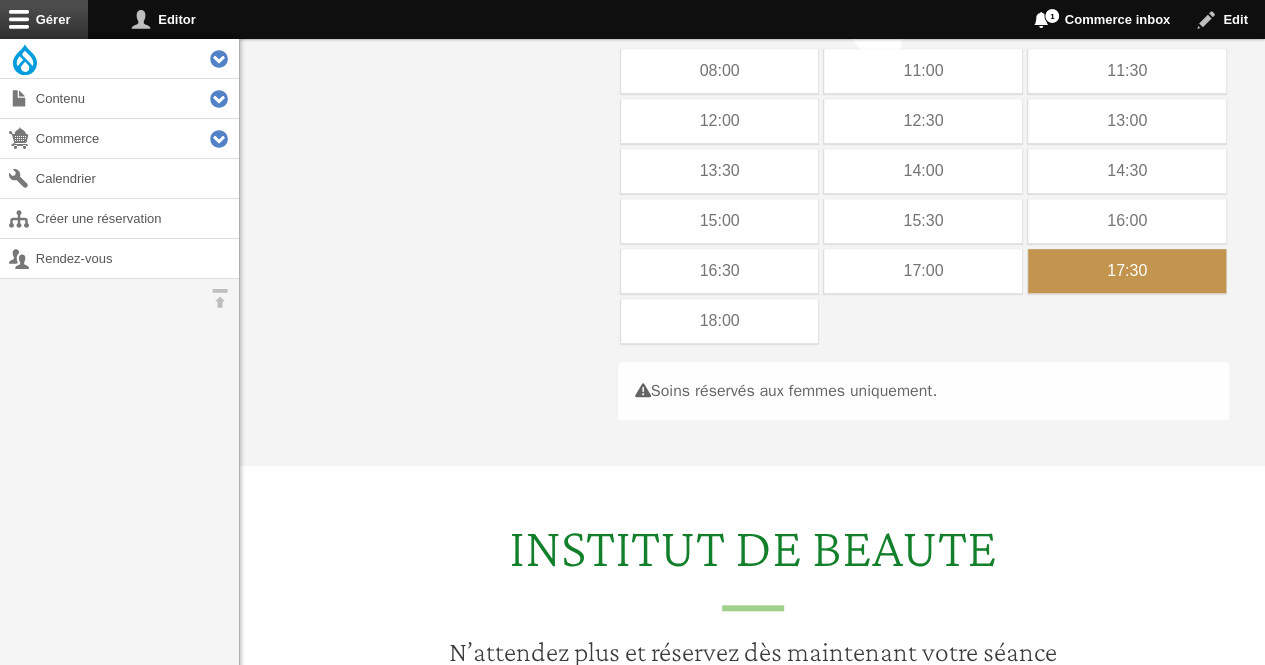 click on "17:30" at bounding box center (1127, 271) 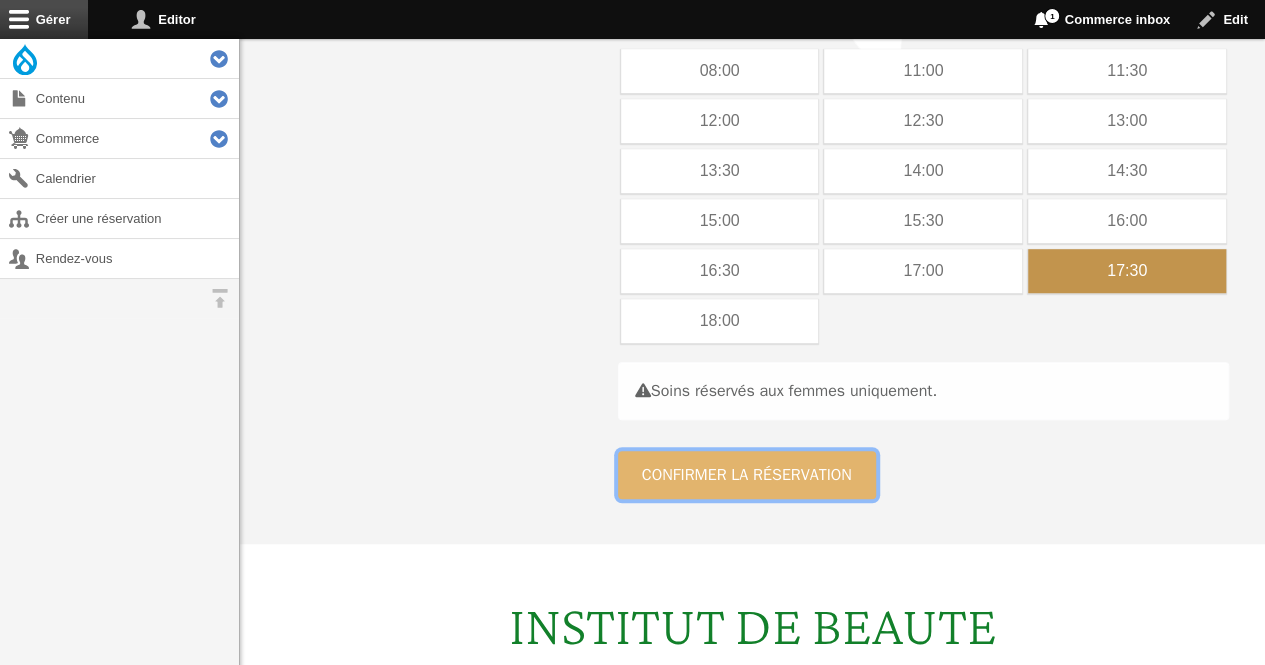 click on "Confirmer la réservation" at bounding box center [747, 475] 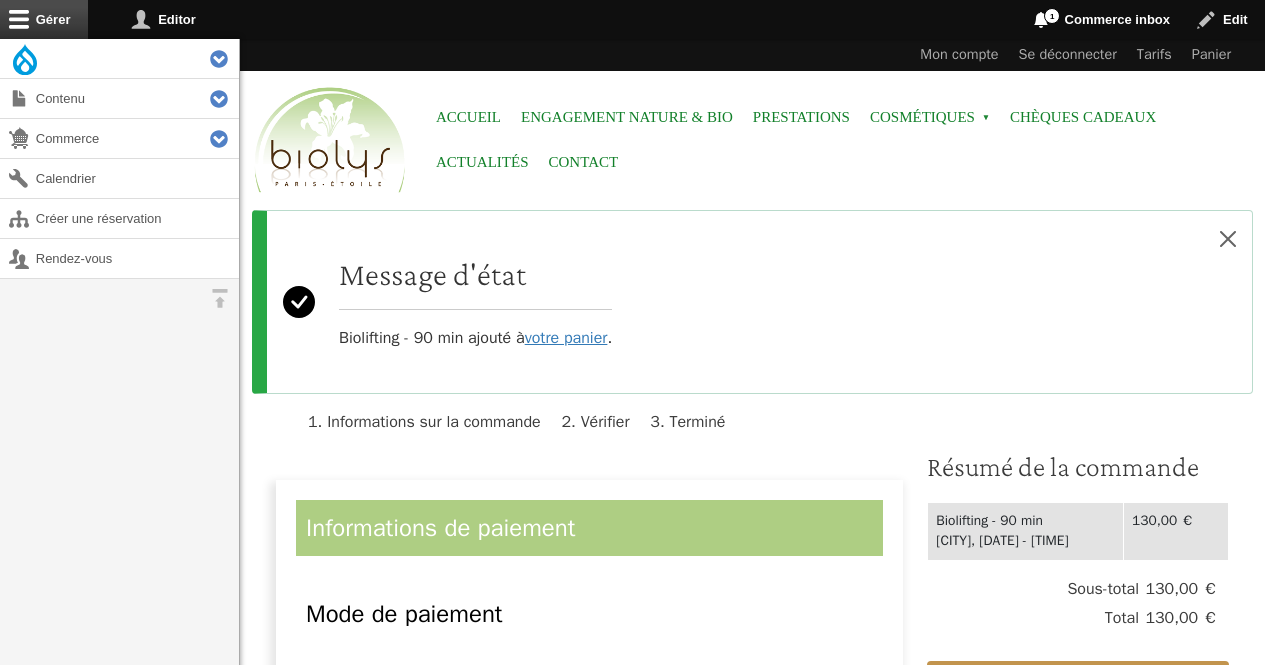 scroll, scrollTop: 0, scrollLeft: 0, axis: both 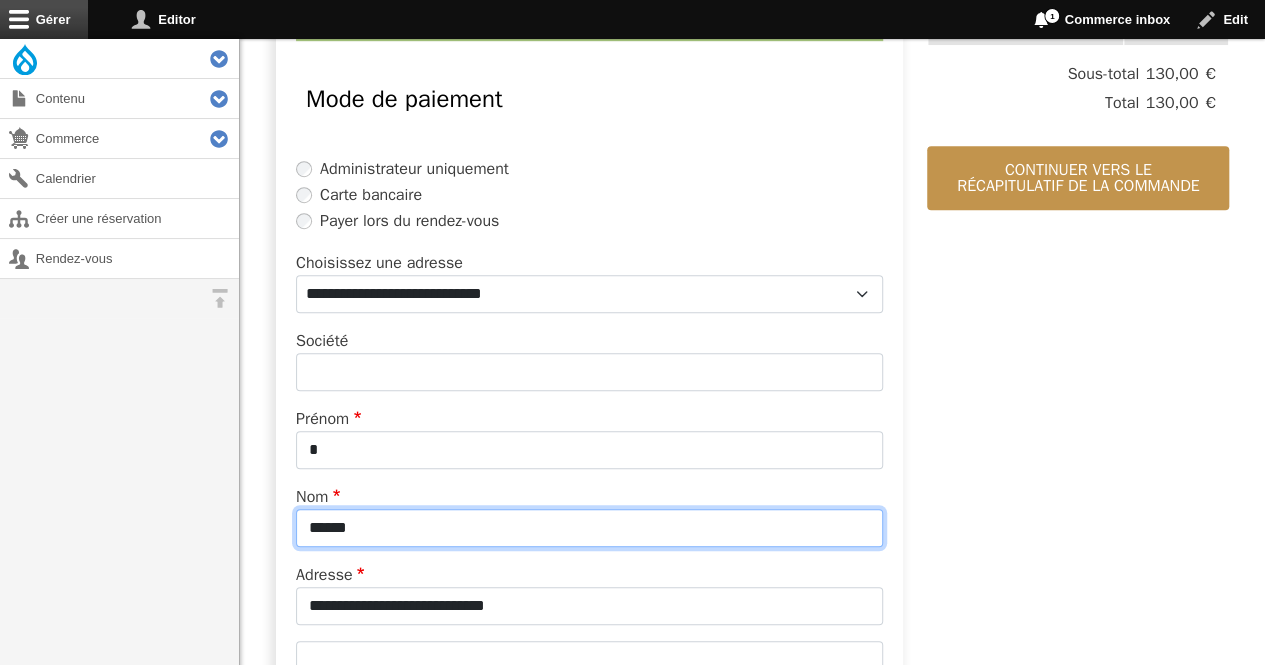 click on "******" at bounding box center [589, 528] 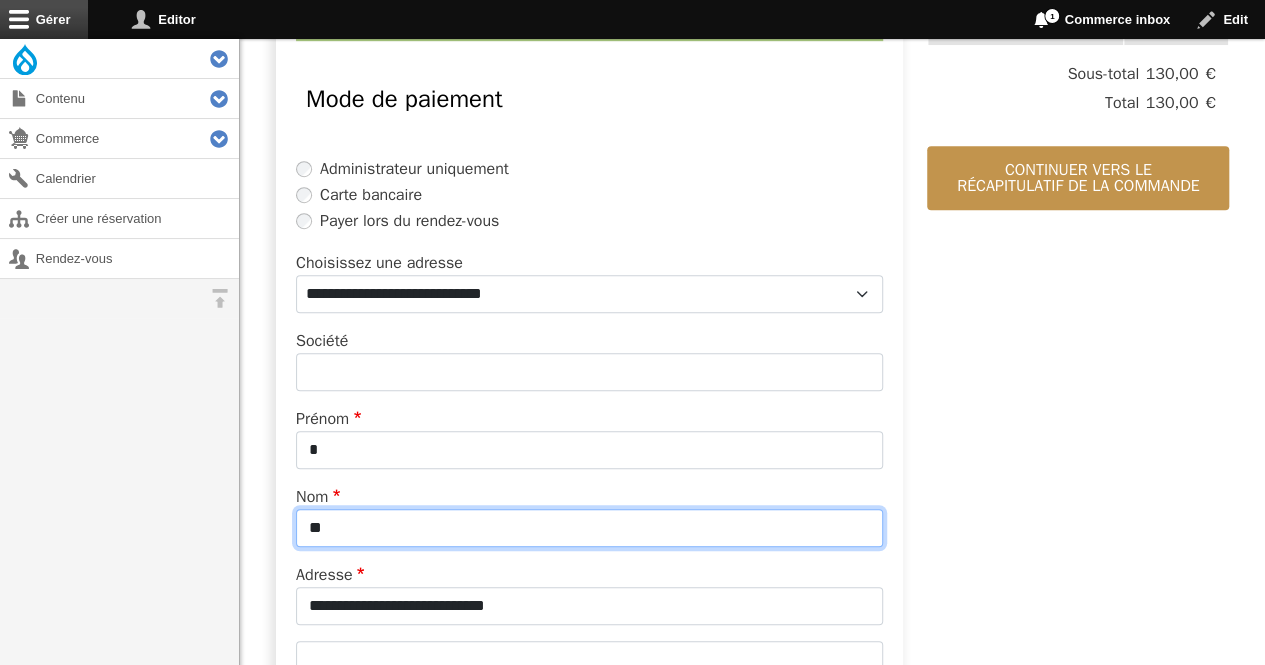 type on "*" 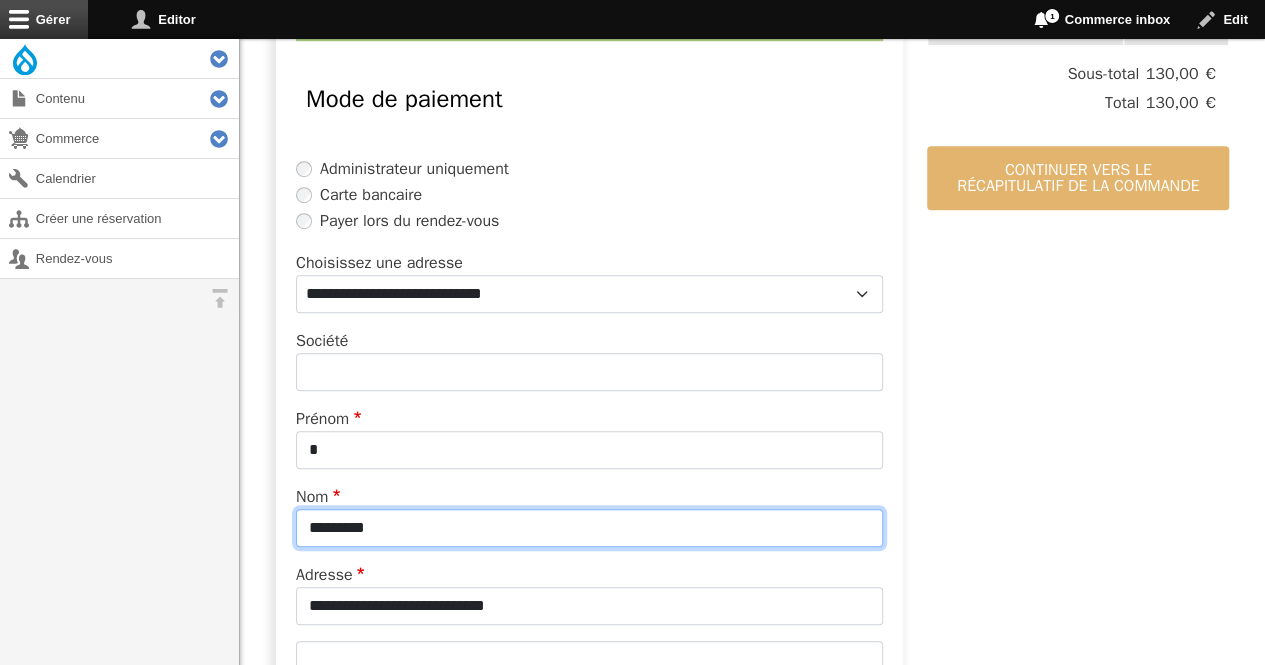 type on "[PASSWORD]" 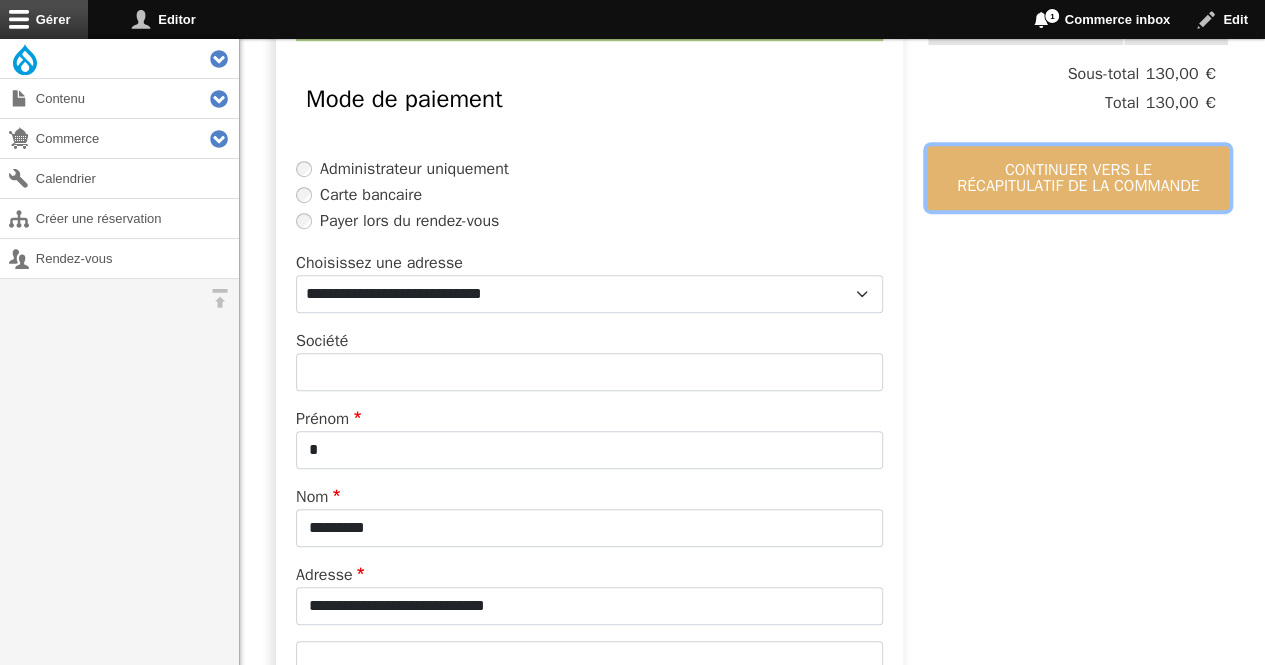 click on "Continuer vers le récapitulatif de la commande" at bounding box center [1078, 178] 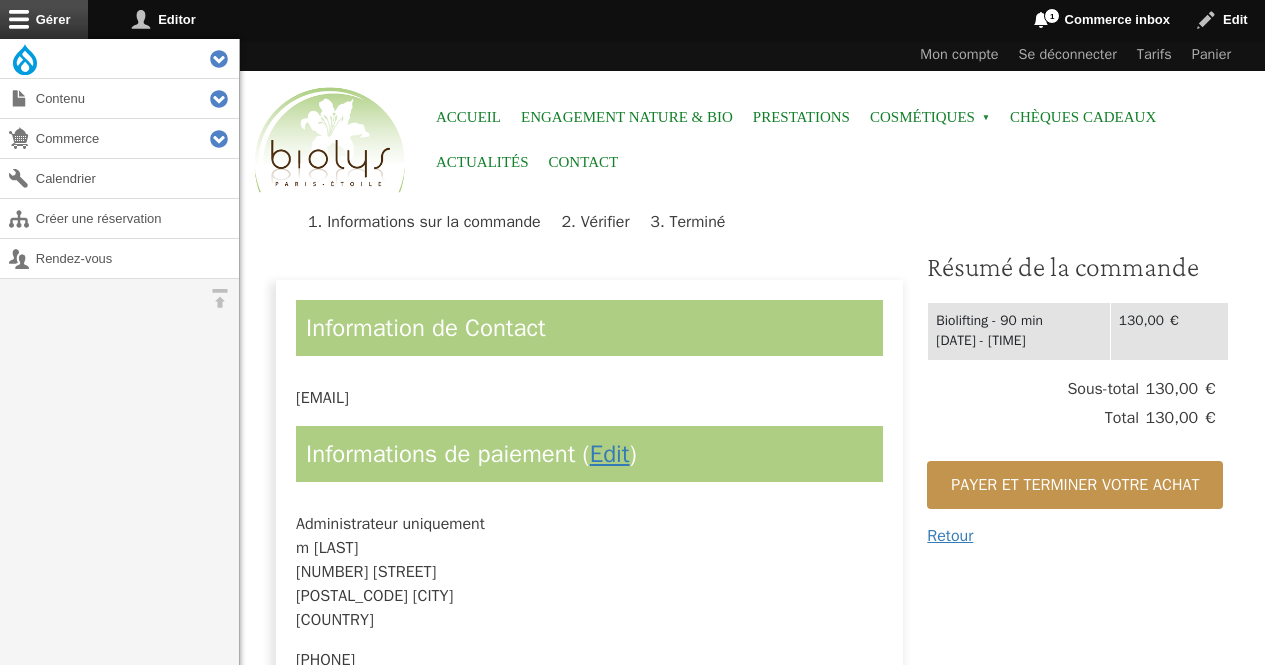 scroll, scrollTop: 0, scrollLeft: 0, axis: both 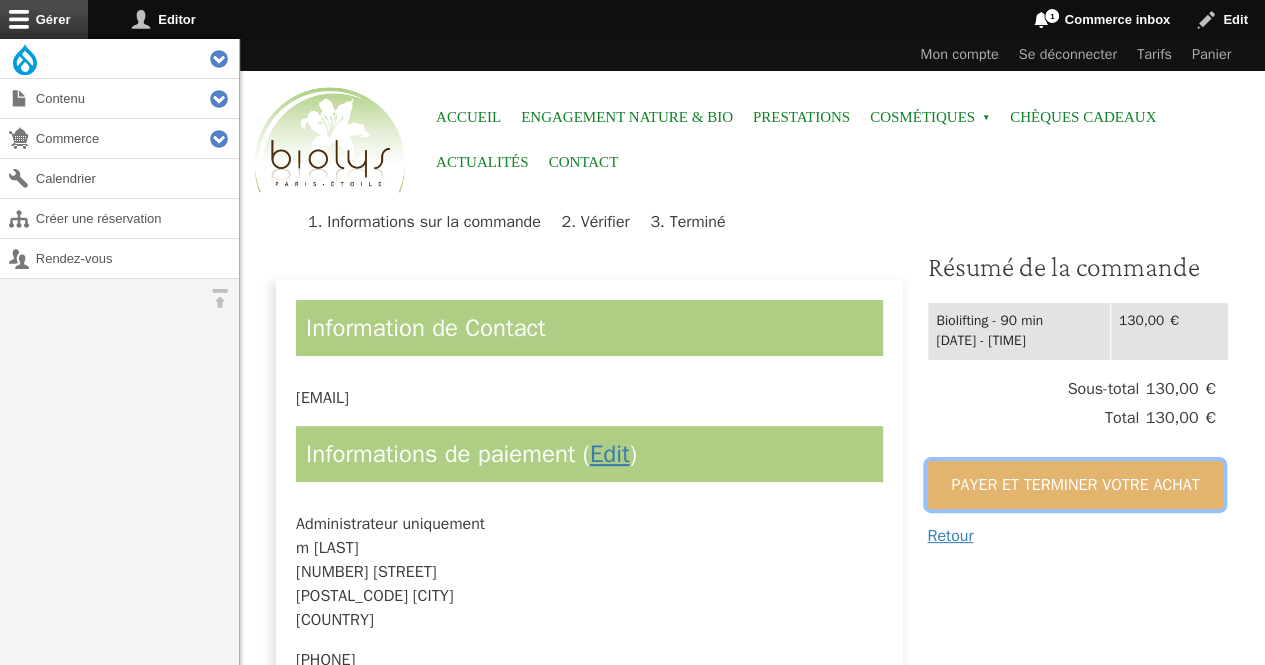 click on "Payer et terminer votre achat" at bounding box center [1075, 485] 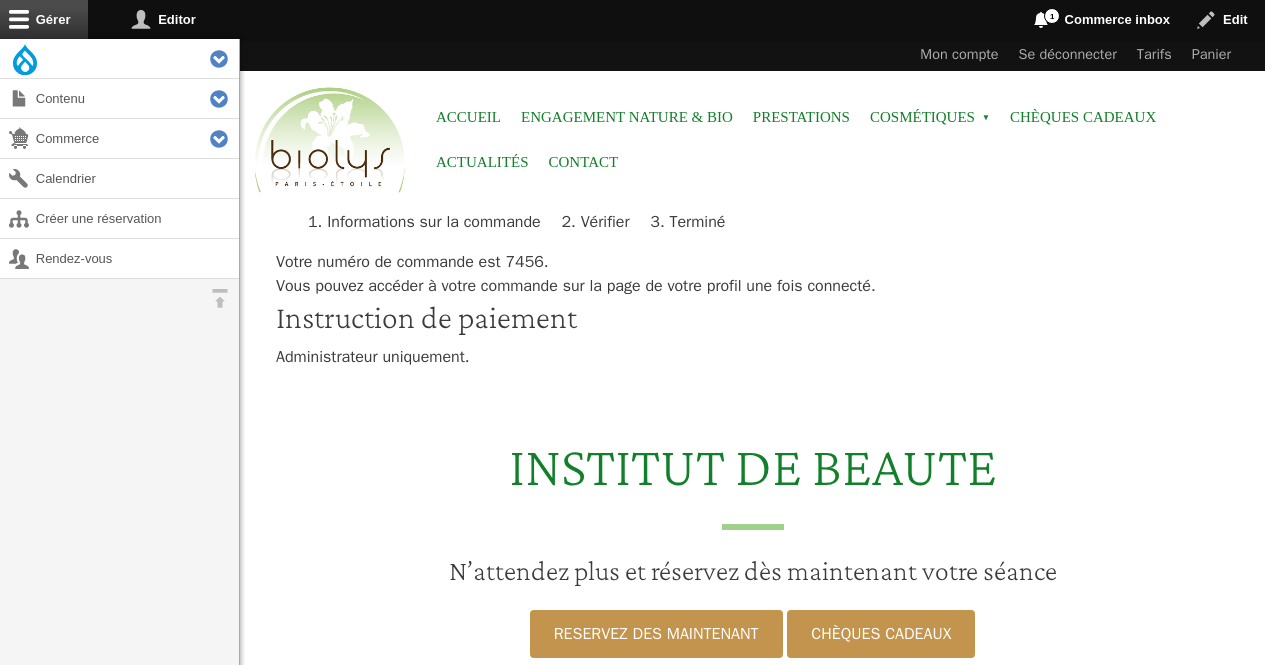 scroll, scrollTop: 0, scrollLeft: 0, axis: both 